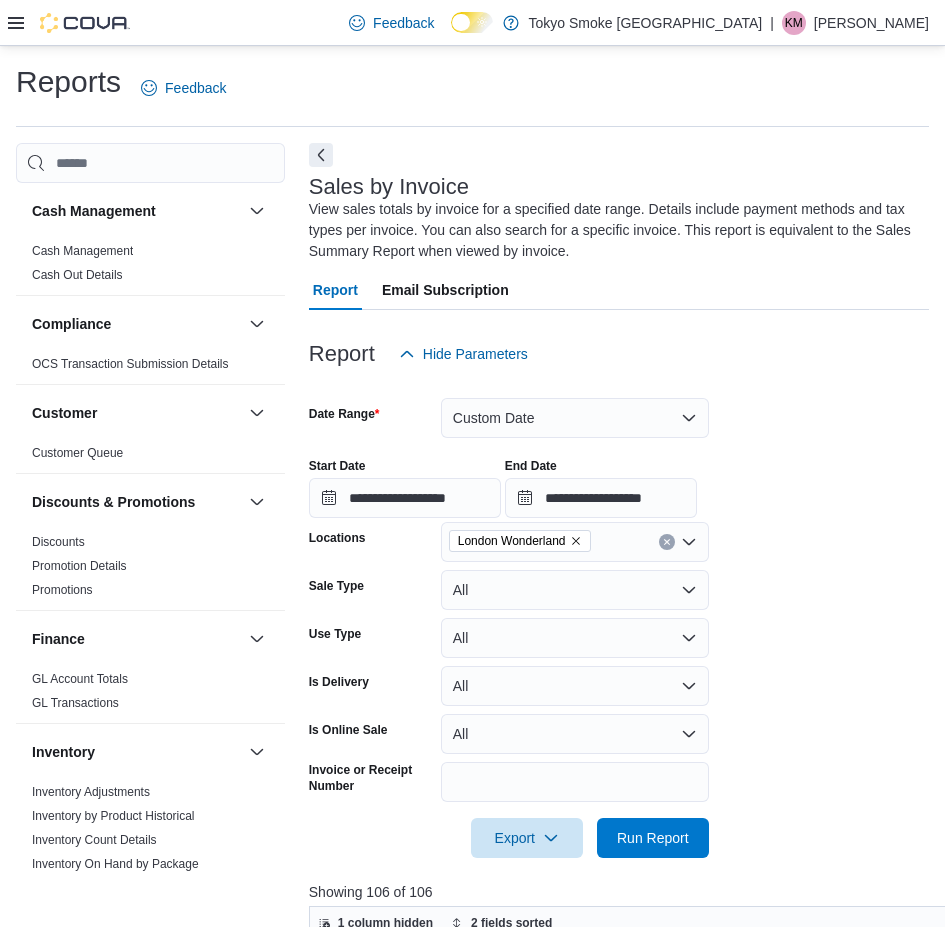 click 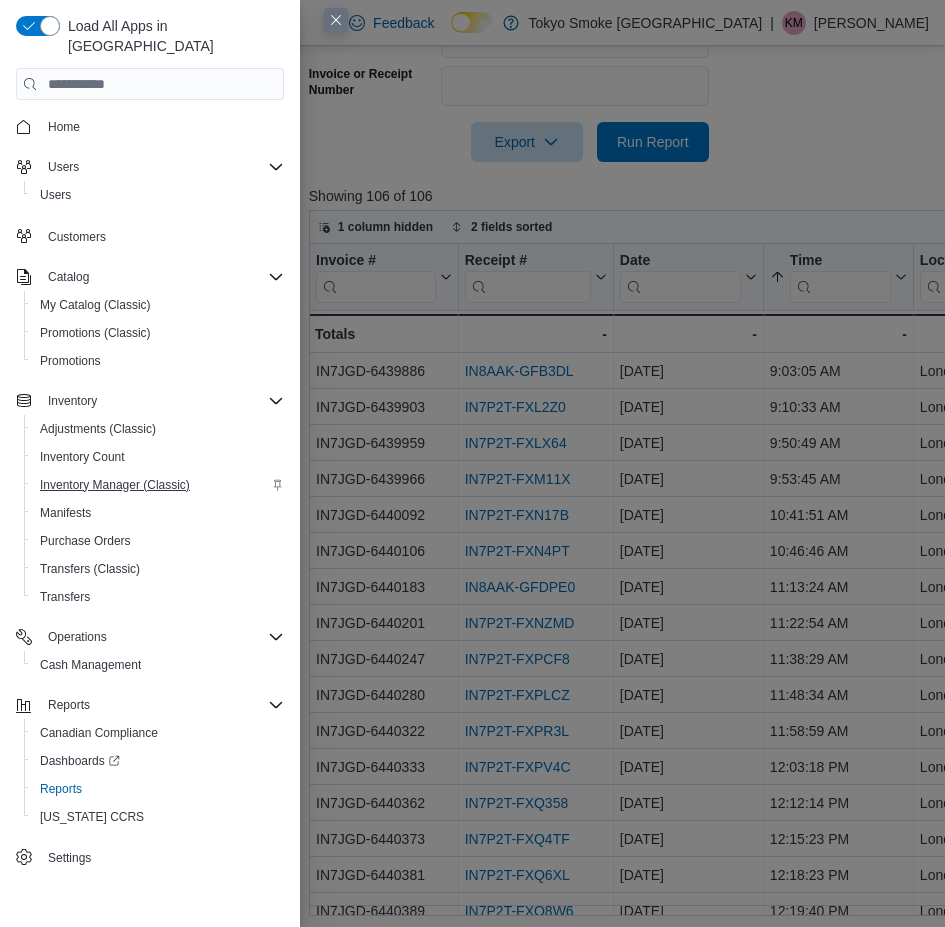 scroll, scrollTop: 696, scrollLeft: 0, axis: vertical 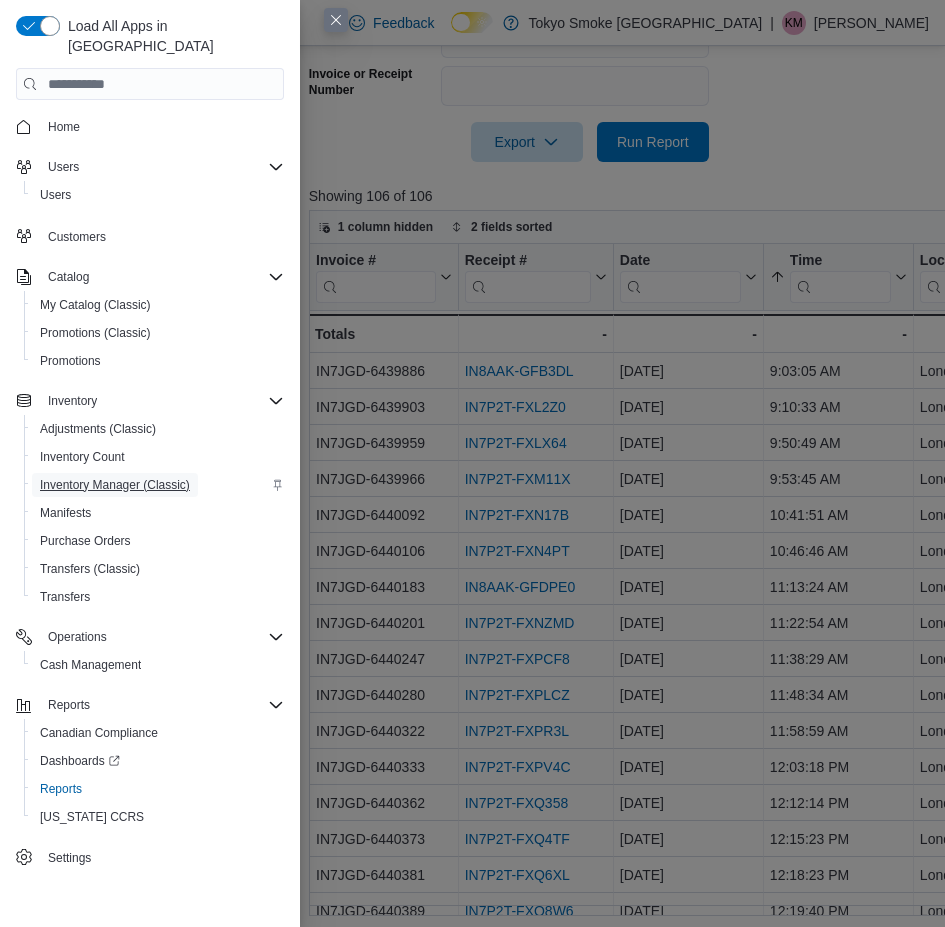 click on "Inventory Manager (Classic)" at bounding box center [115, 485] 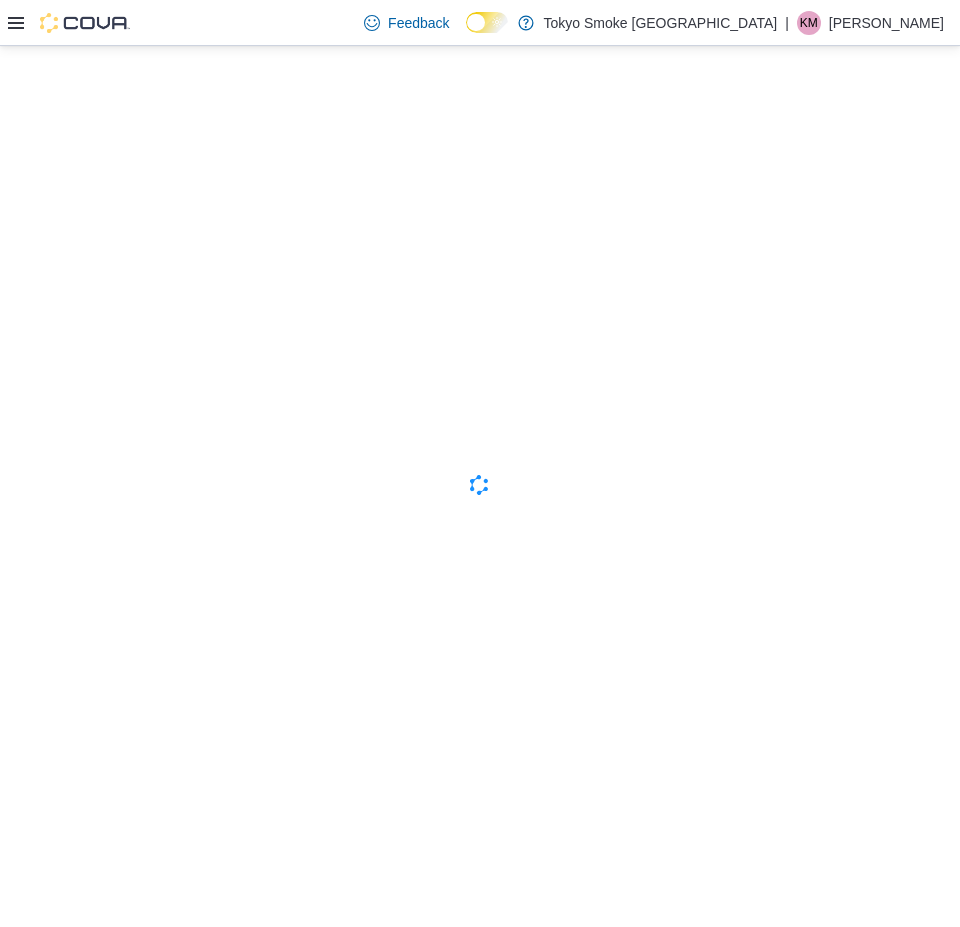 scroll, scrollTop: 0, scrollLeft: 0, axis: both 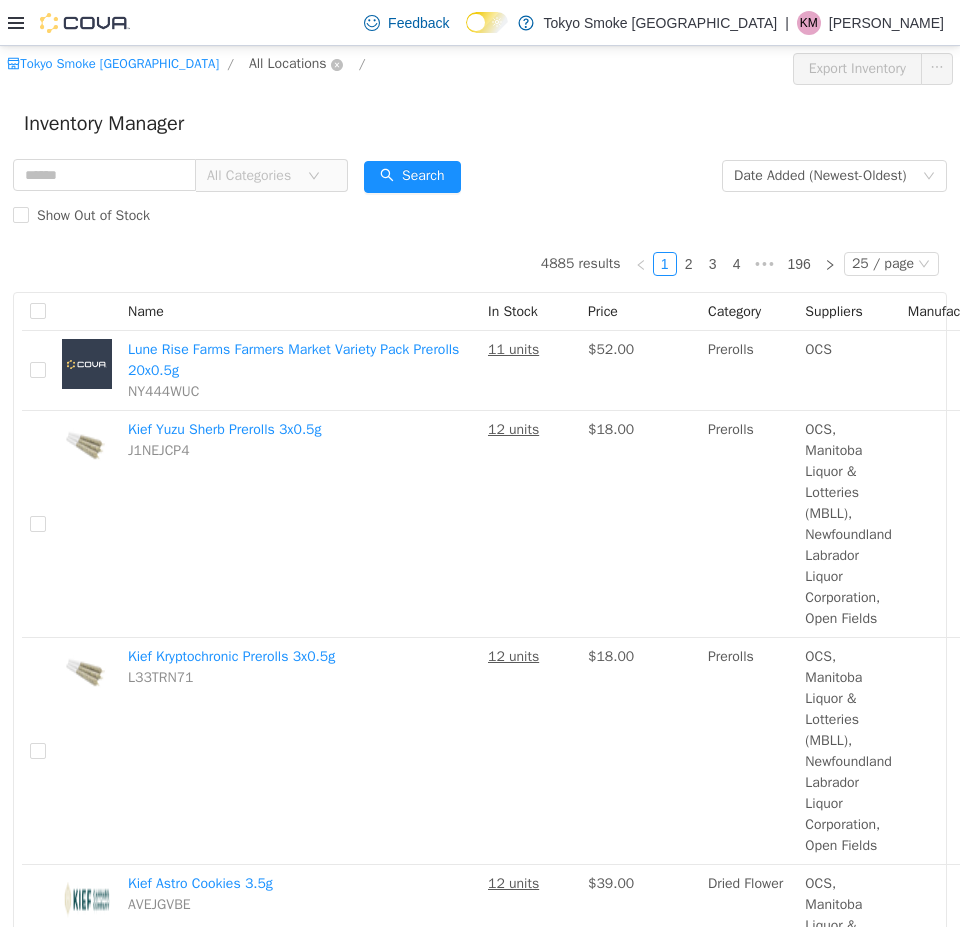 click on "All Locations" at bounding box center (288, 64) 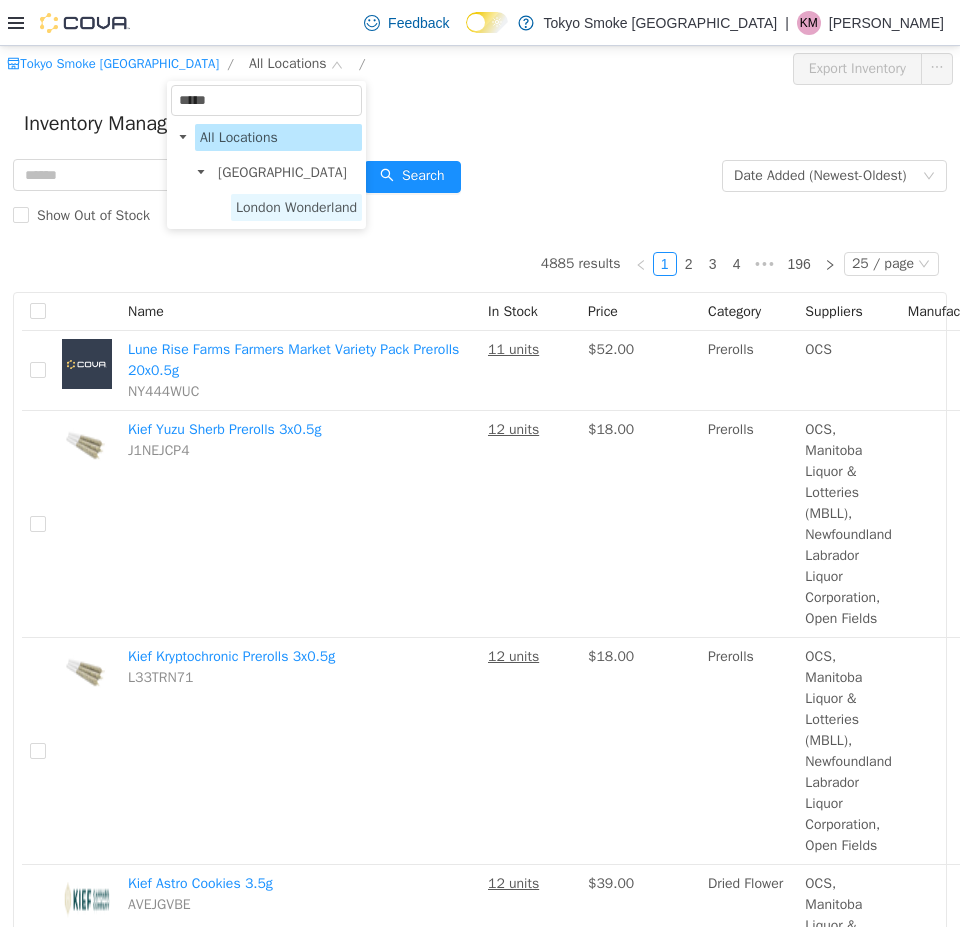 type on "*****" 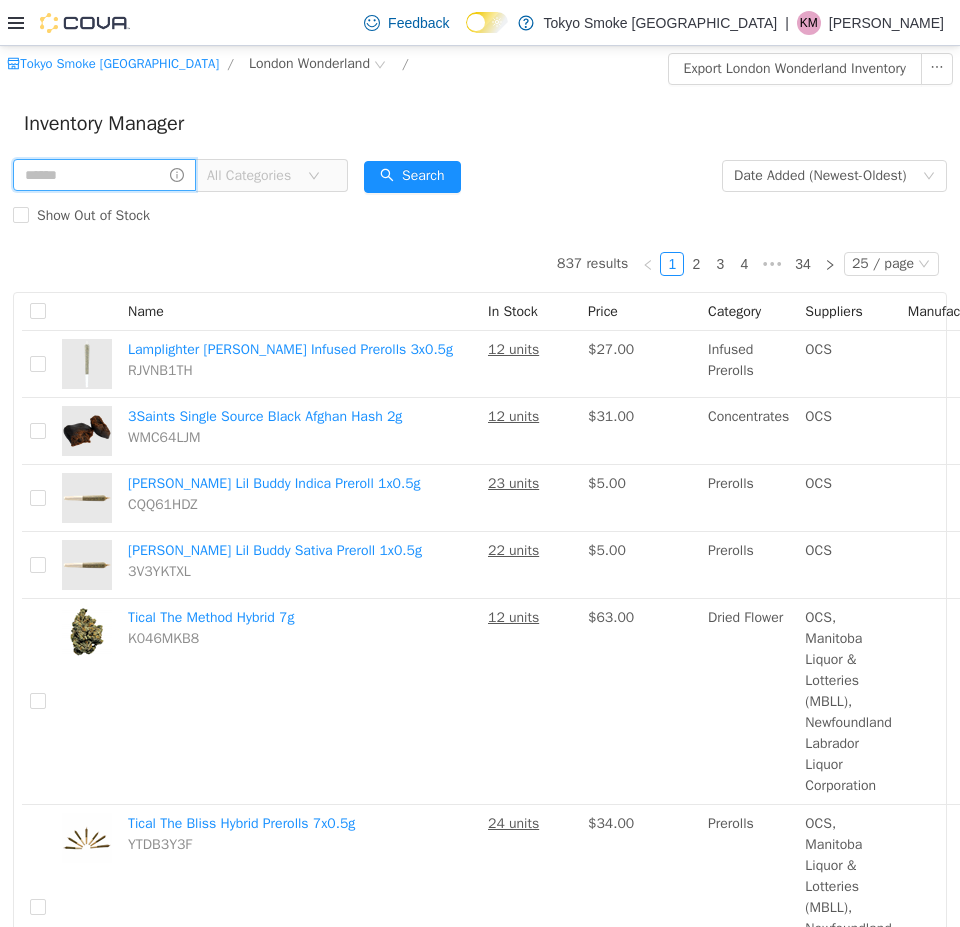 click at bounding box center (104, 175) 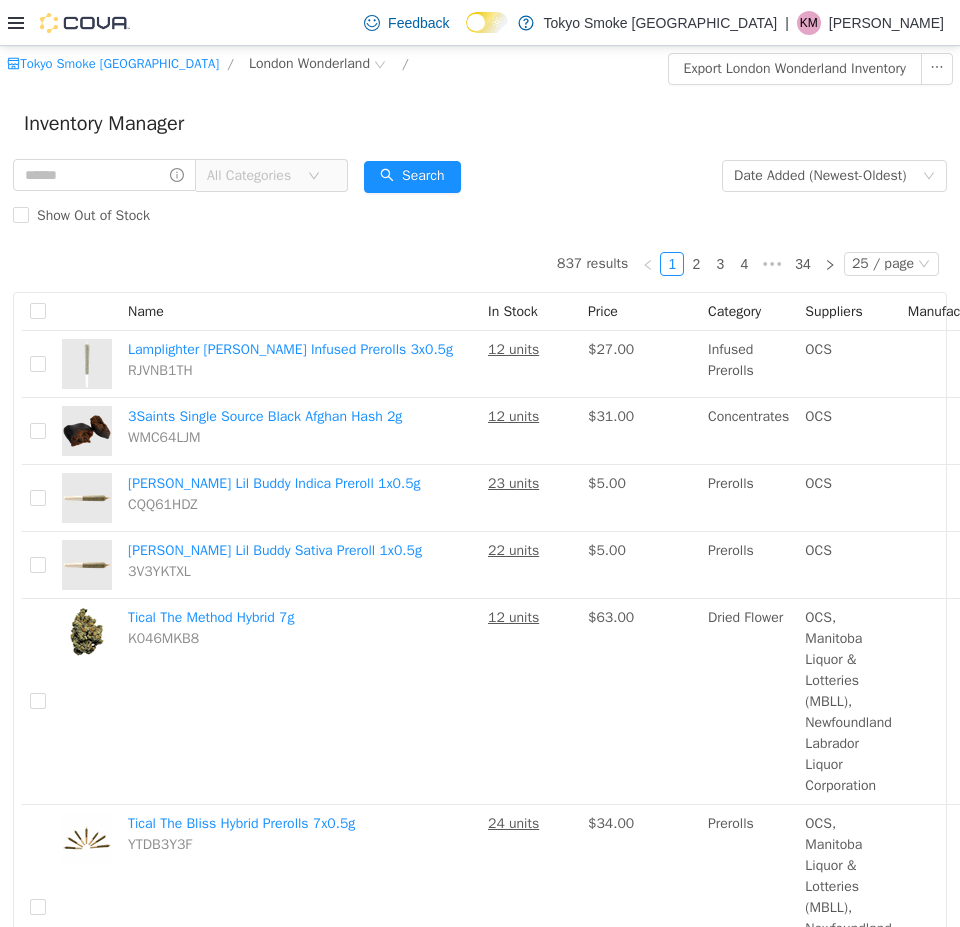 click on "All Categories" at bounding box center (252, 176) 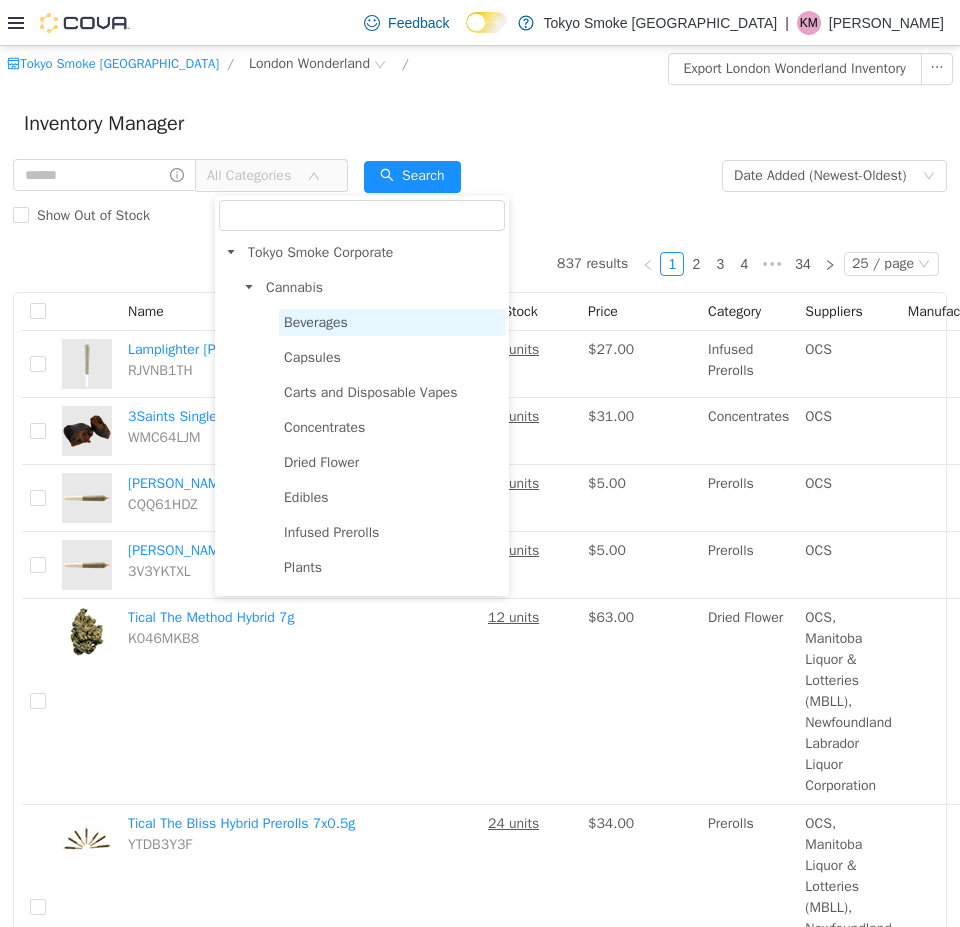 click on "Beverages" at bounding box center (316, 322) 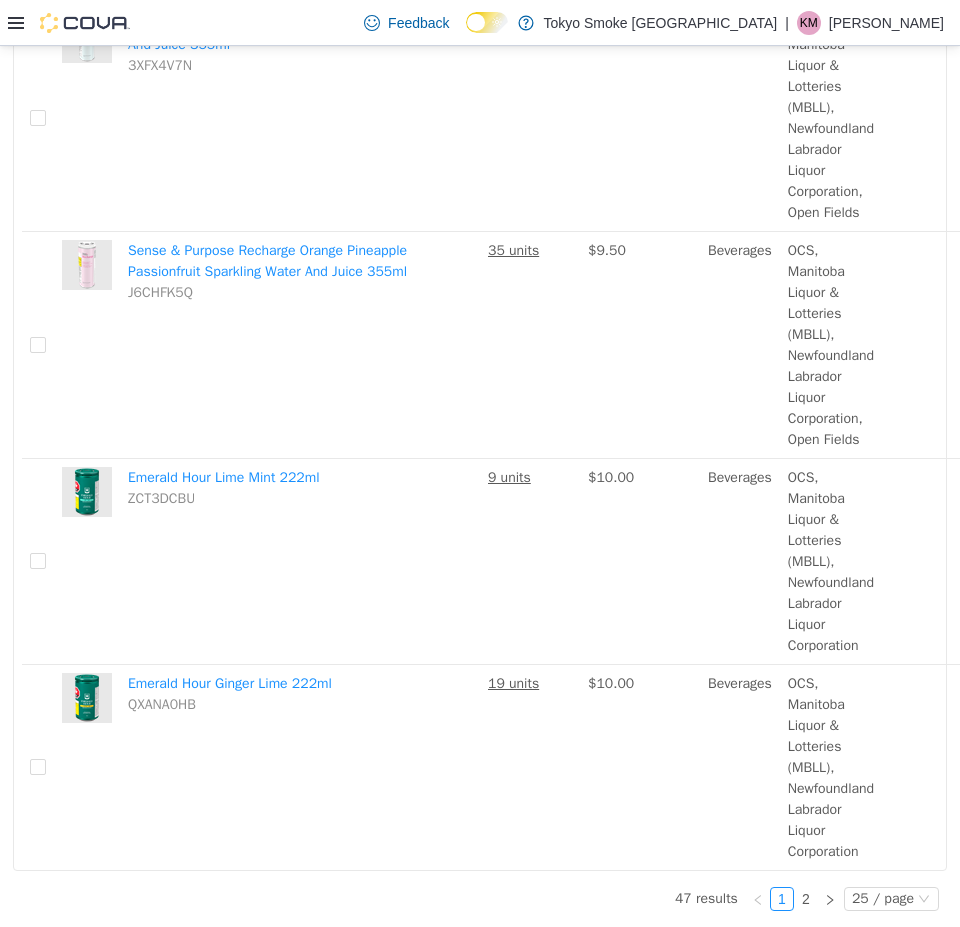 scroll, scrollTop: 4731, scrollLeft: 0, axis: vertical 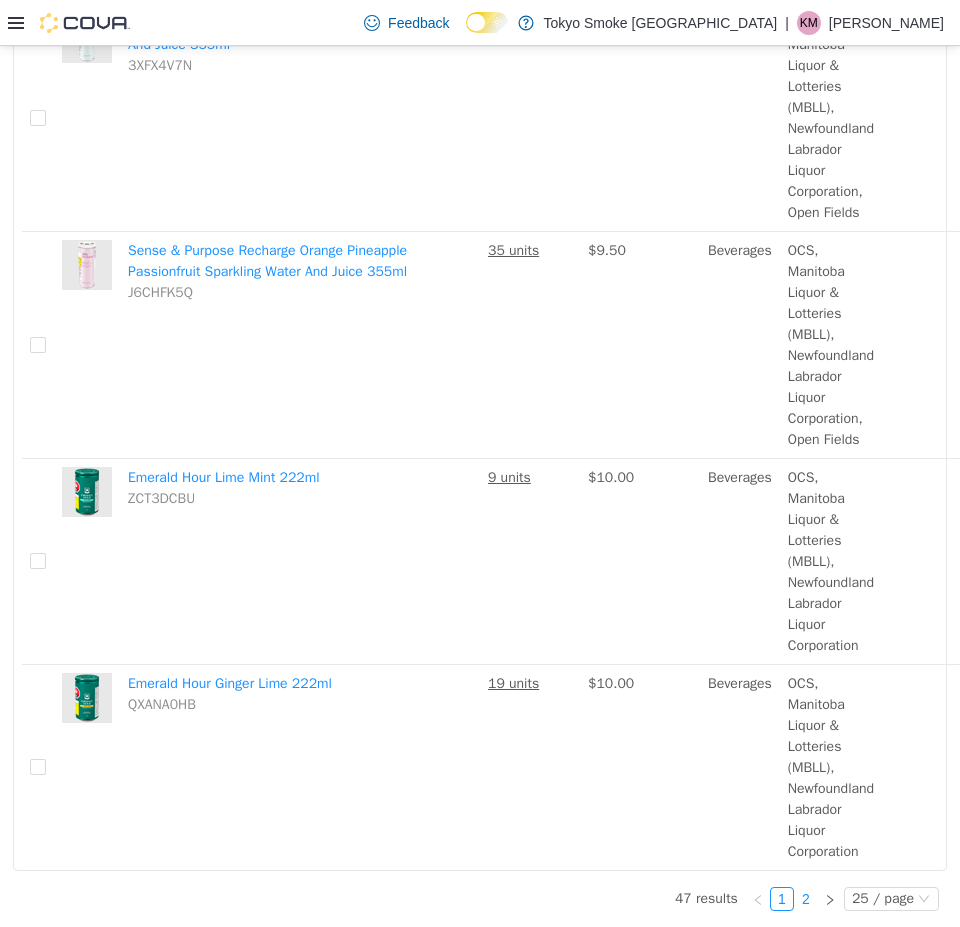 click on "2" at bounding box center (806, 899) 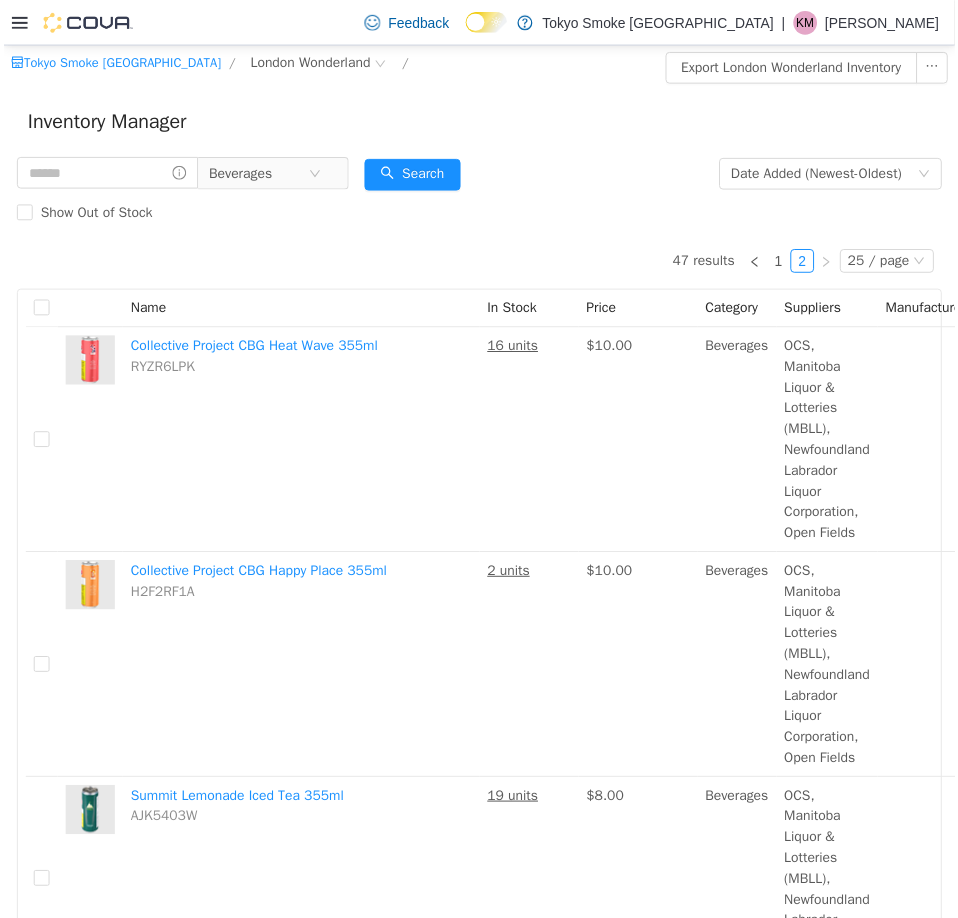 scroll, scrollTop: 0, scrollLeft: 0, axis: both 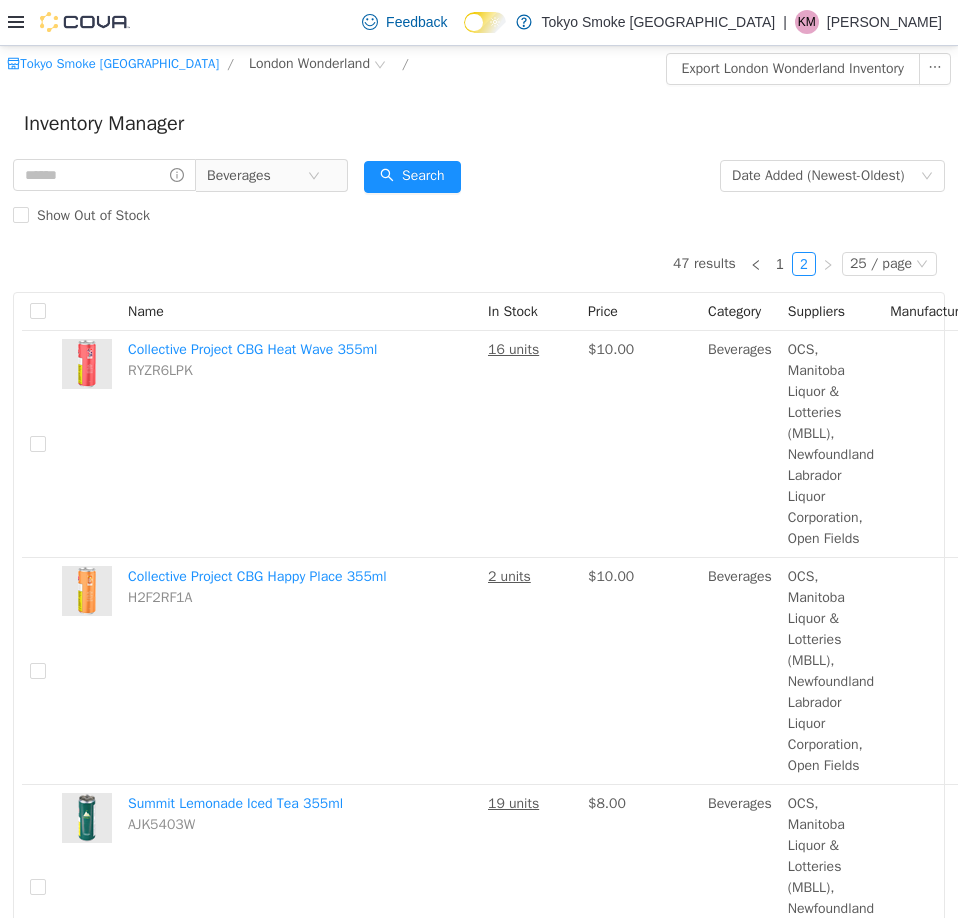 type 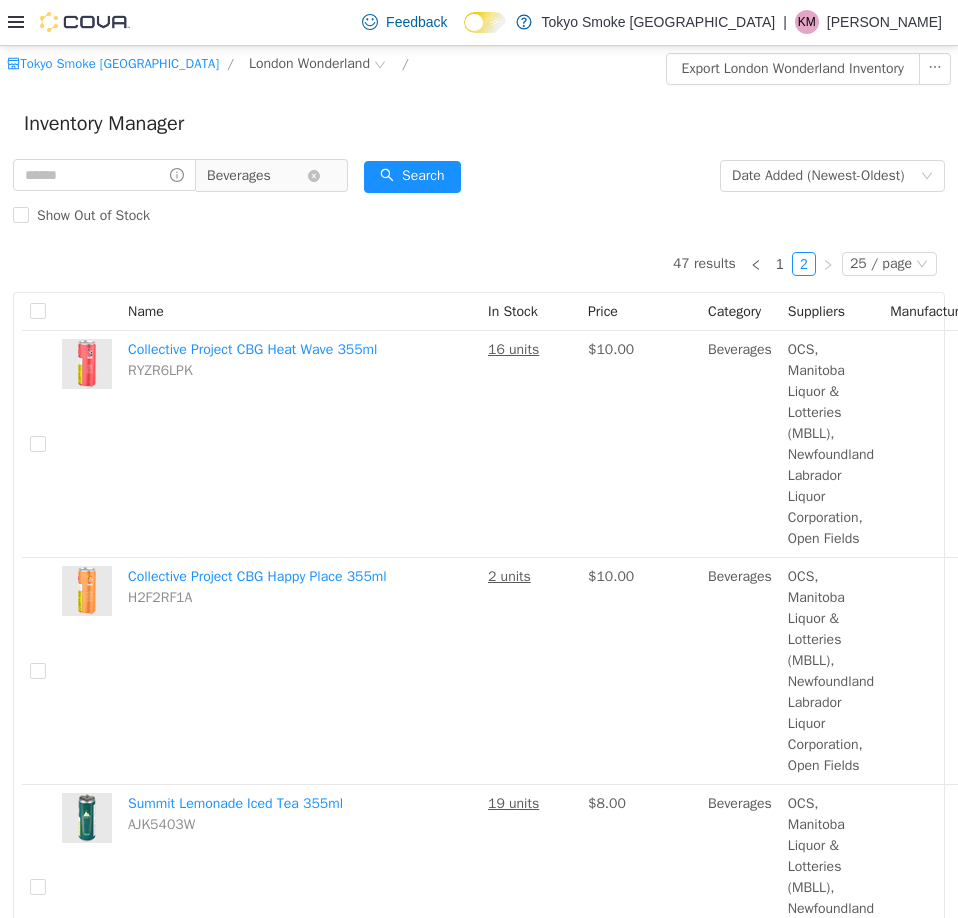 click on "Beverages" at bounding box center (239, 175) 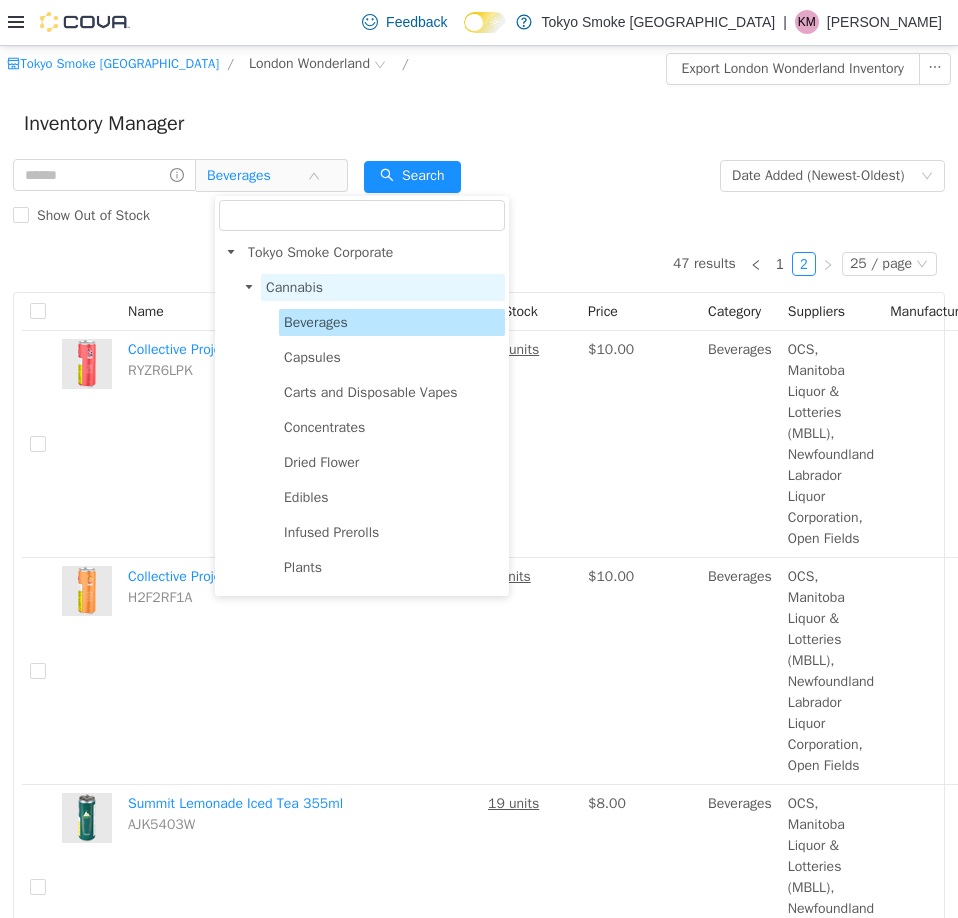 click on "Cannabis" at bounding box center (294, 286) 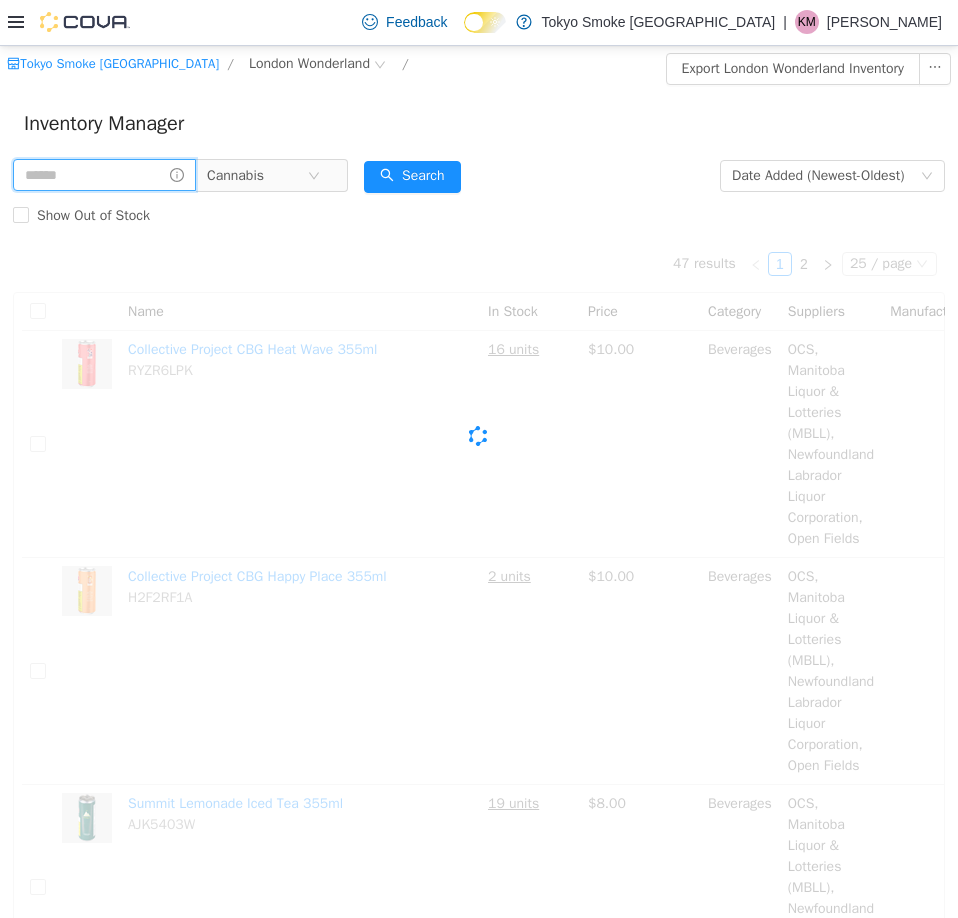 click at bounding box center [104, 174] 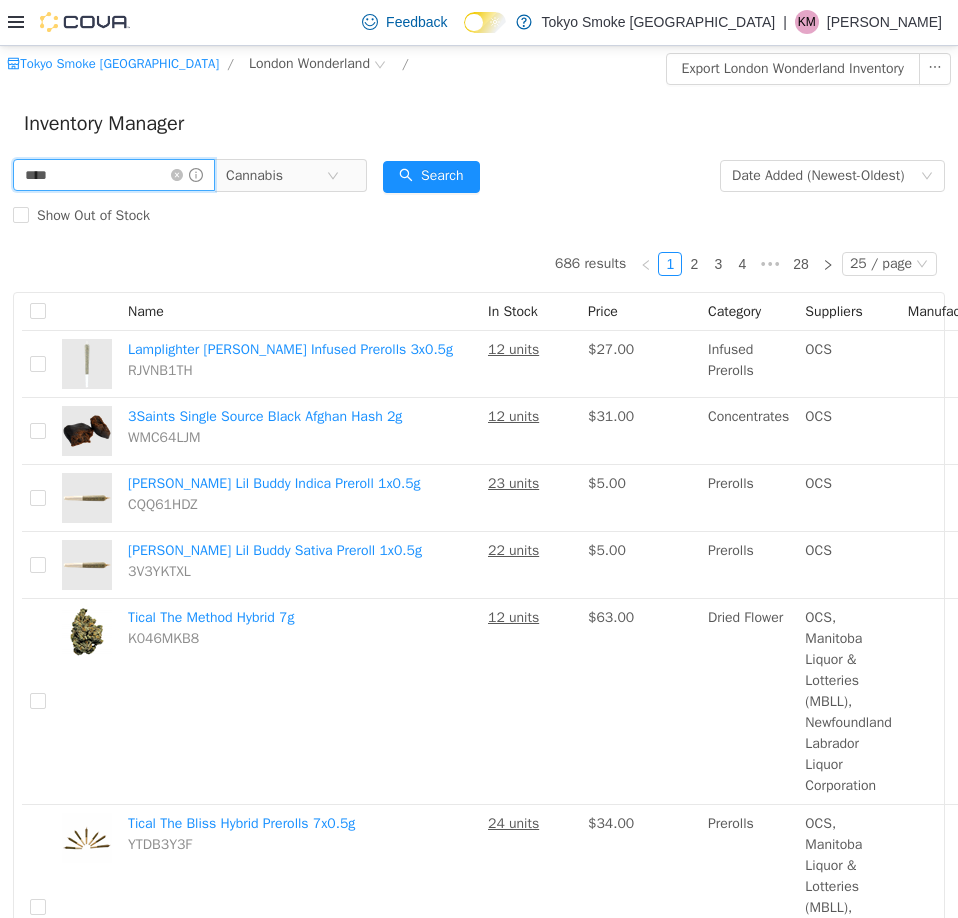 type on "****" 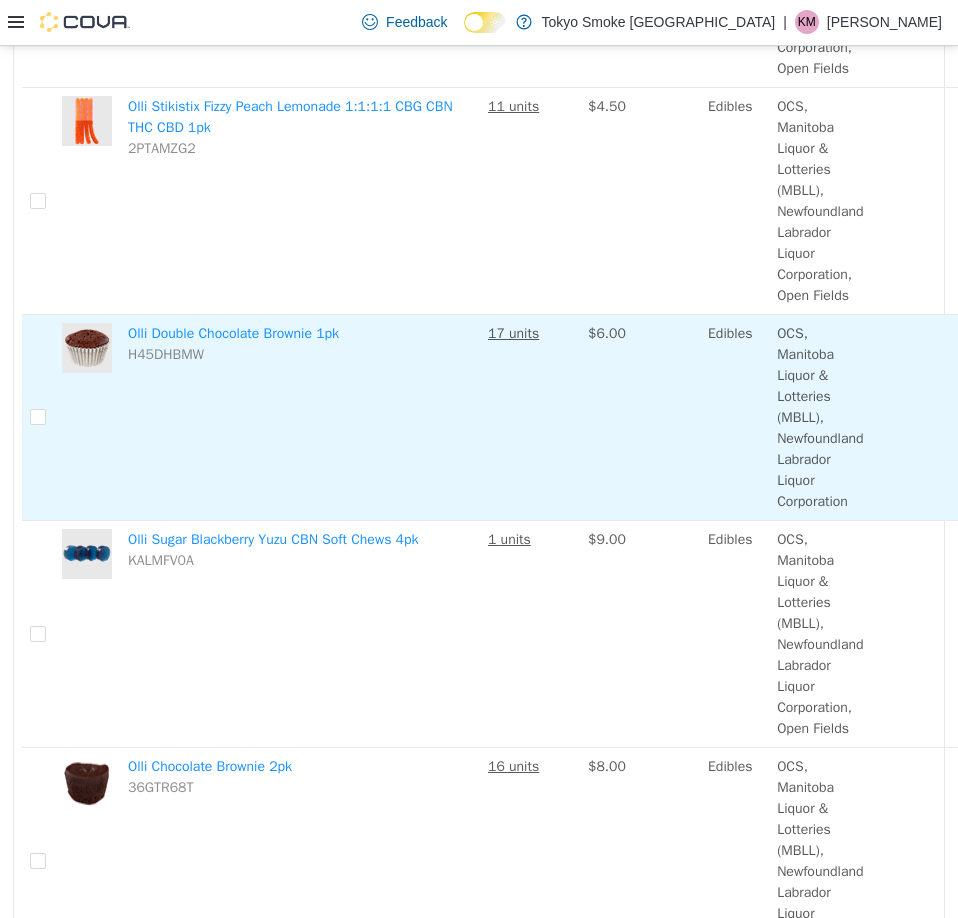 scroll, scrollTop: 1671, scrollLeft: 0, axis: vertical 